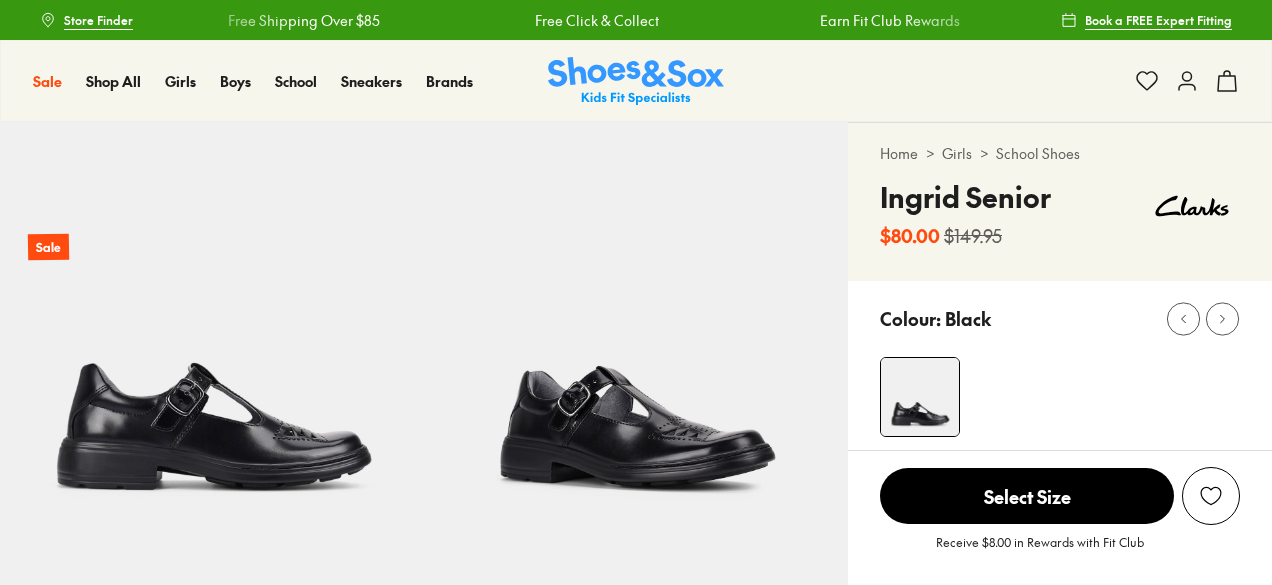 scroll, scrollTop: 0, scrollLeft: 0, axis: both 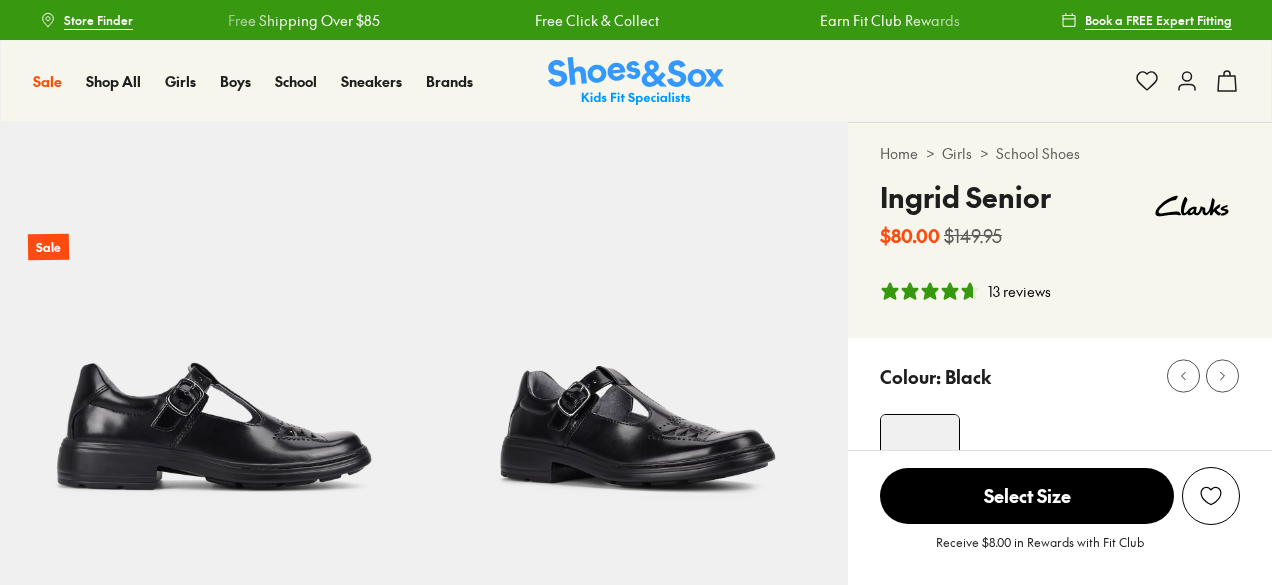 select on "*" 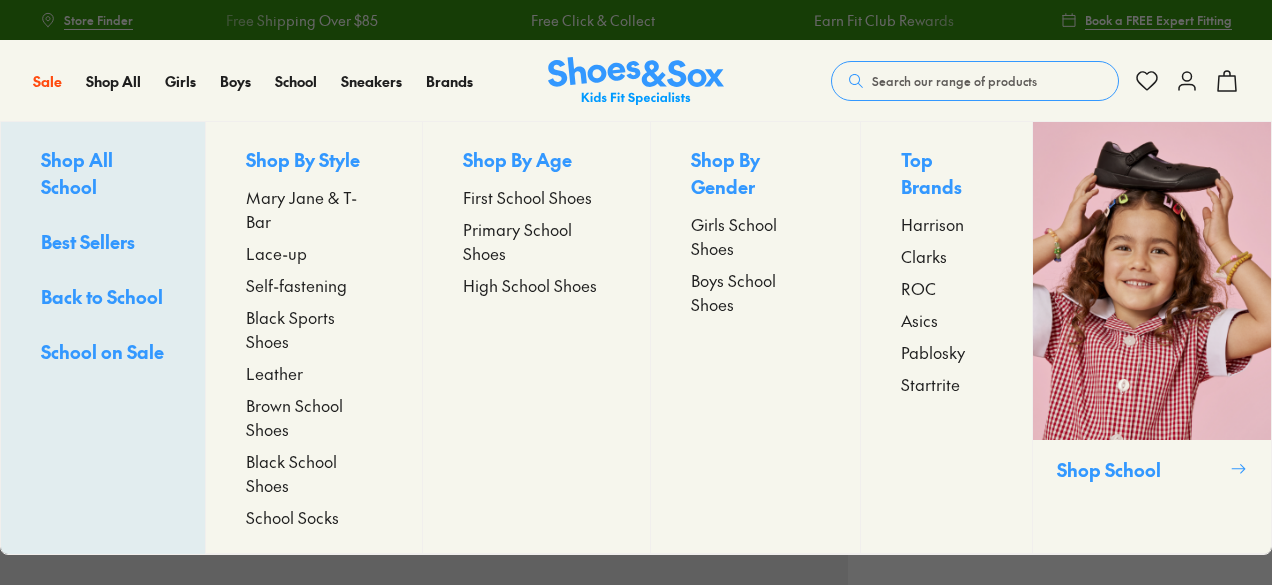 click on "School Socks" at bounding box center [292, 517] 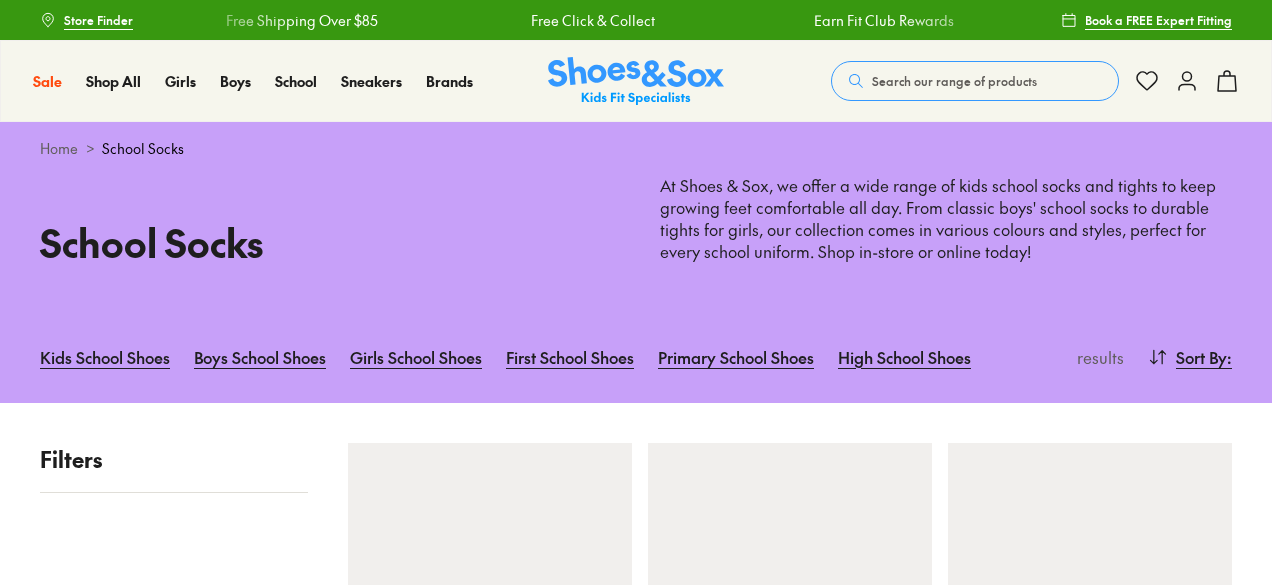 scroll, scrollTop: 0, scrollLeft: 0, axis: both 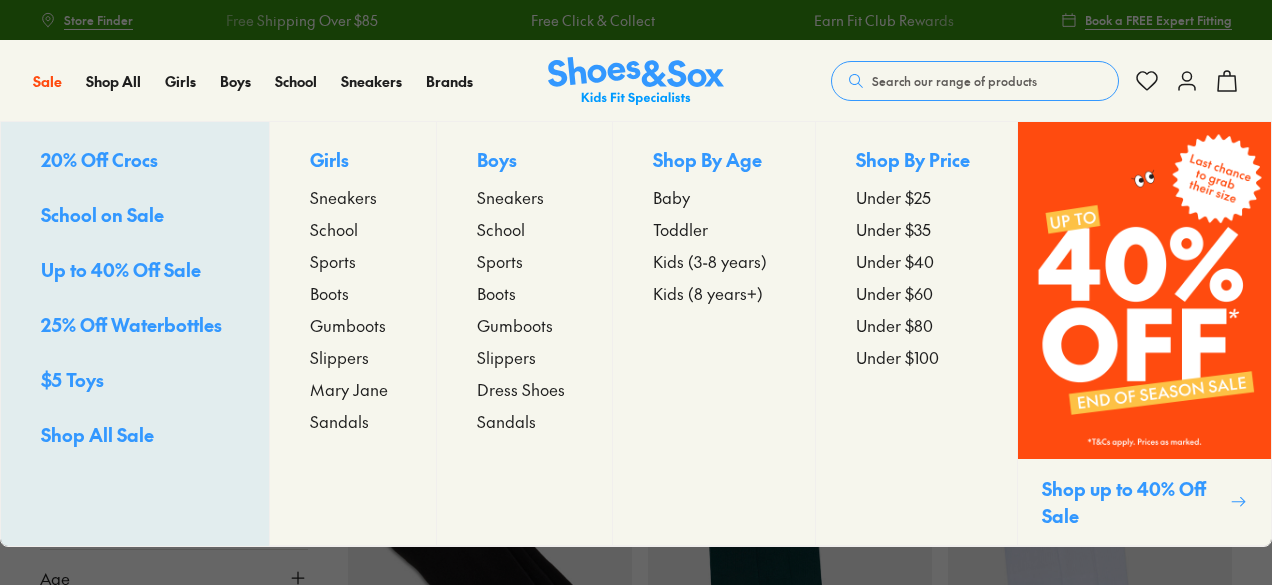 click on "Under $25" at bounding box center (893, 197) 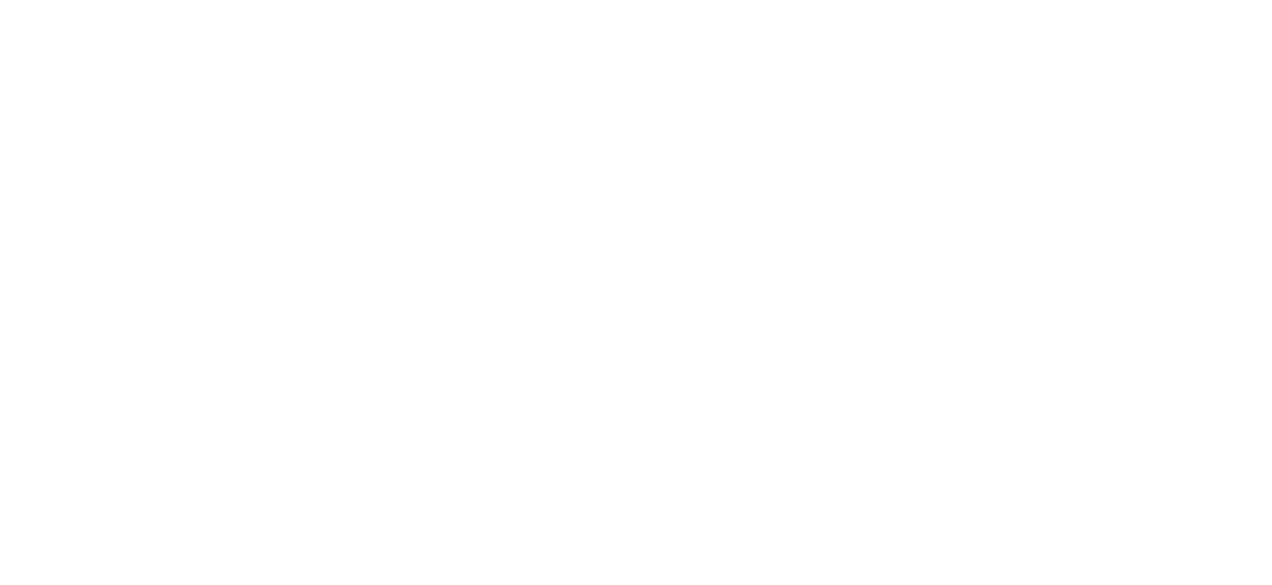 scroll, scrollTop: 0, scrollLeft: 0, axis: both 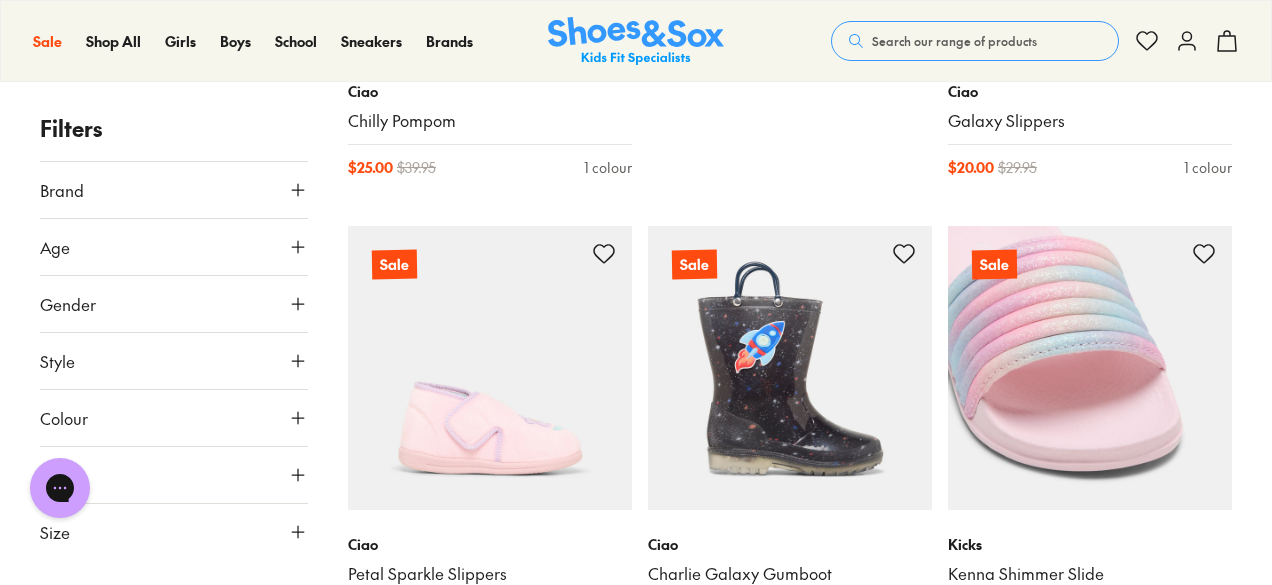click at bounding box center [1090, 368] 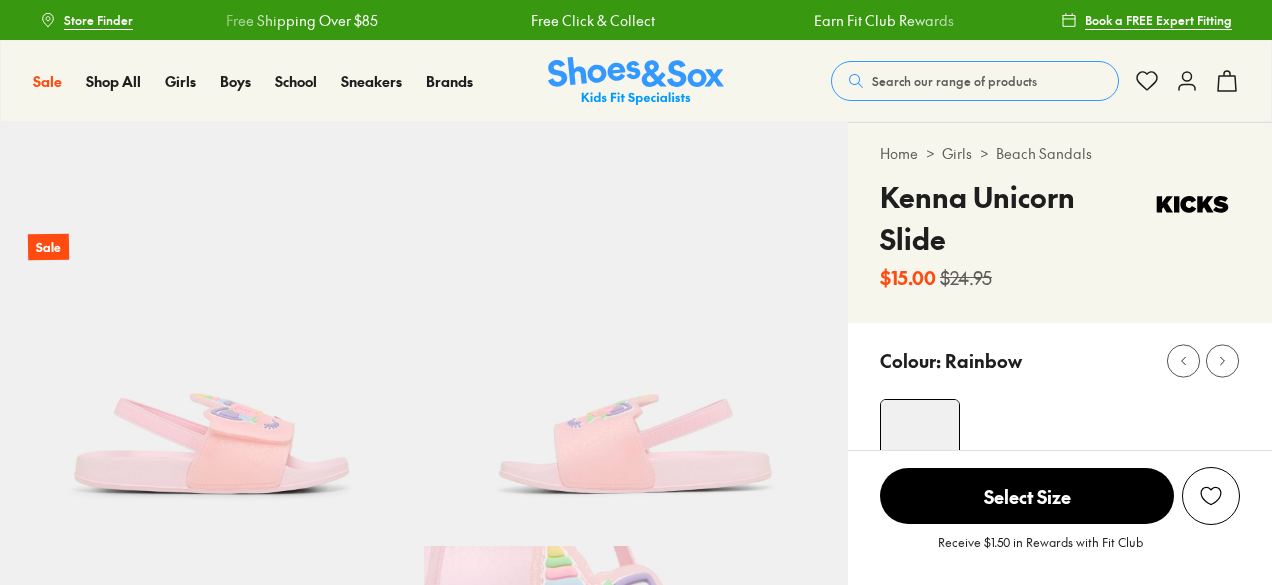 select on "*" 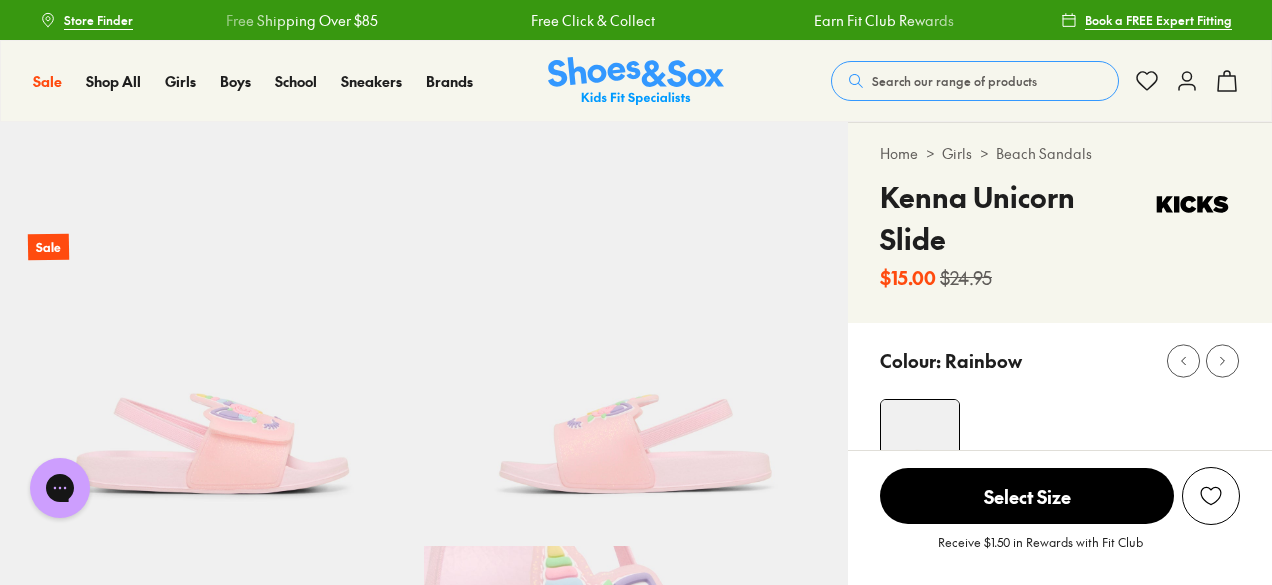 scroll, scrollTop: 0, scrollLeft: 0, axis: both 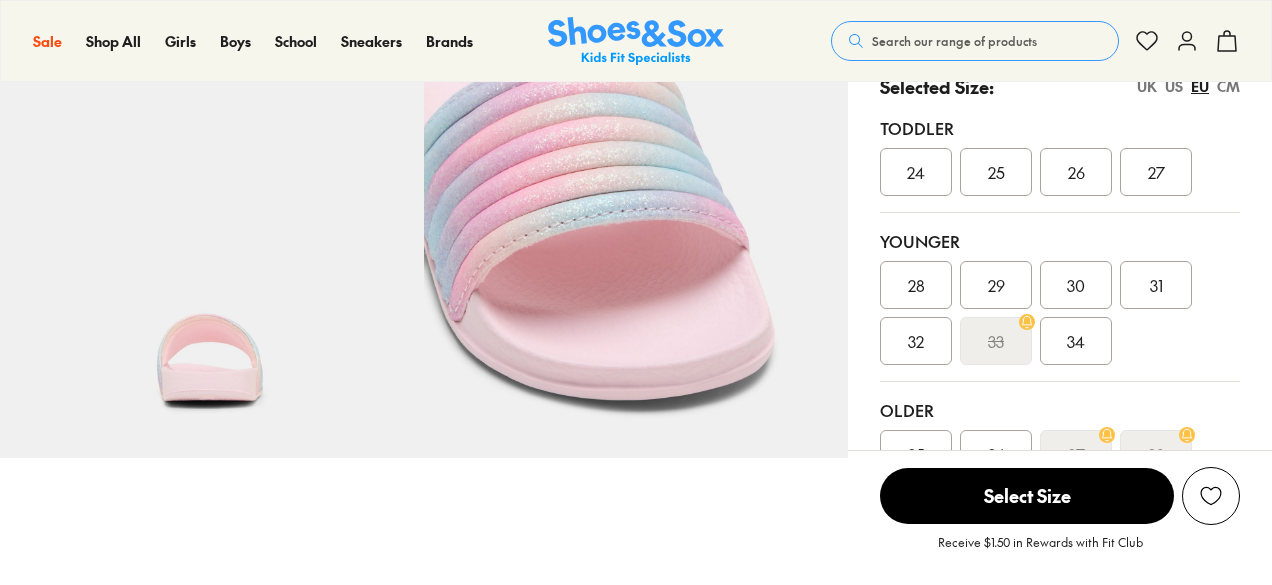 select on "*" 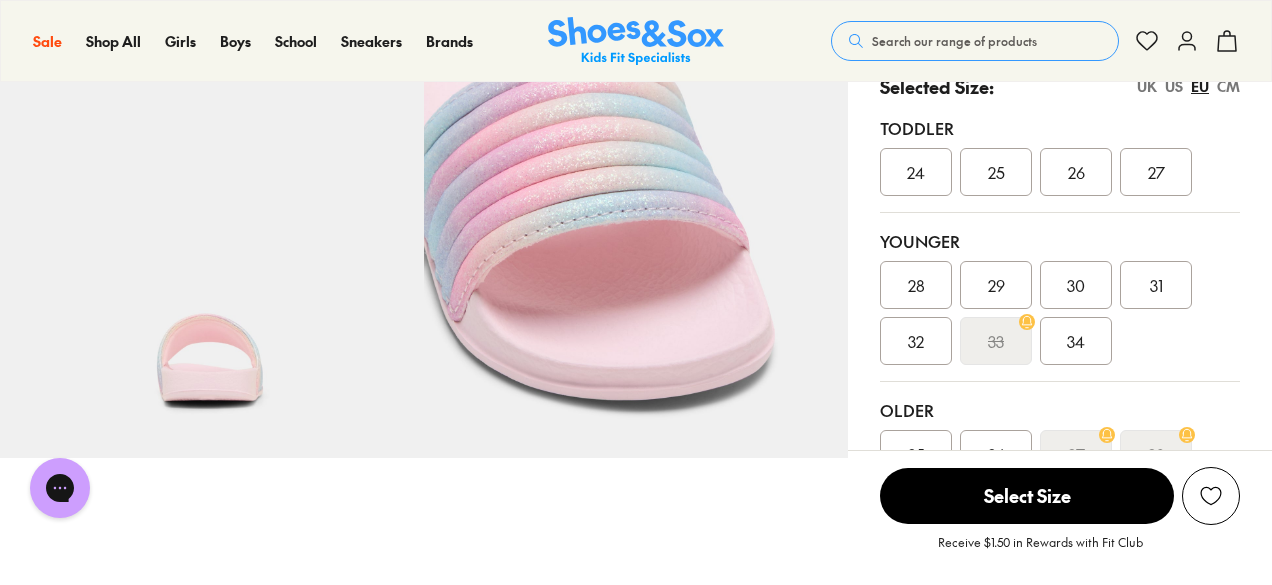 scroll, scrollTop: 0, scrollLeft: 0, axis: both 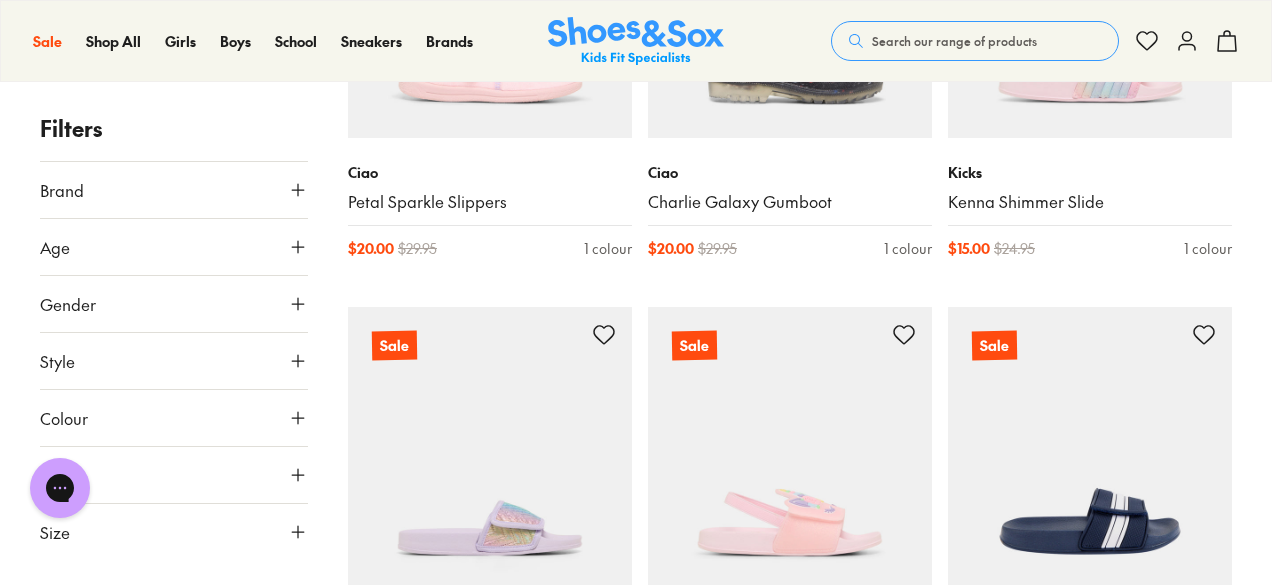 click at bounding box center [636, 41] 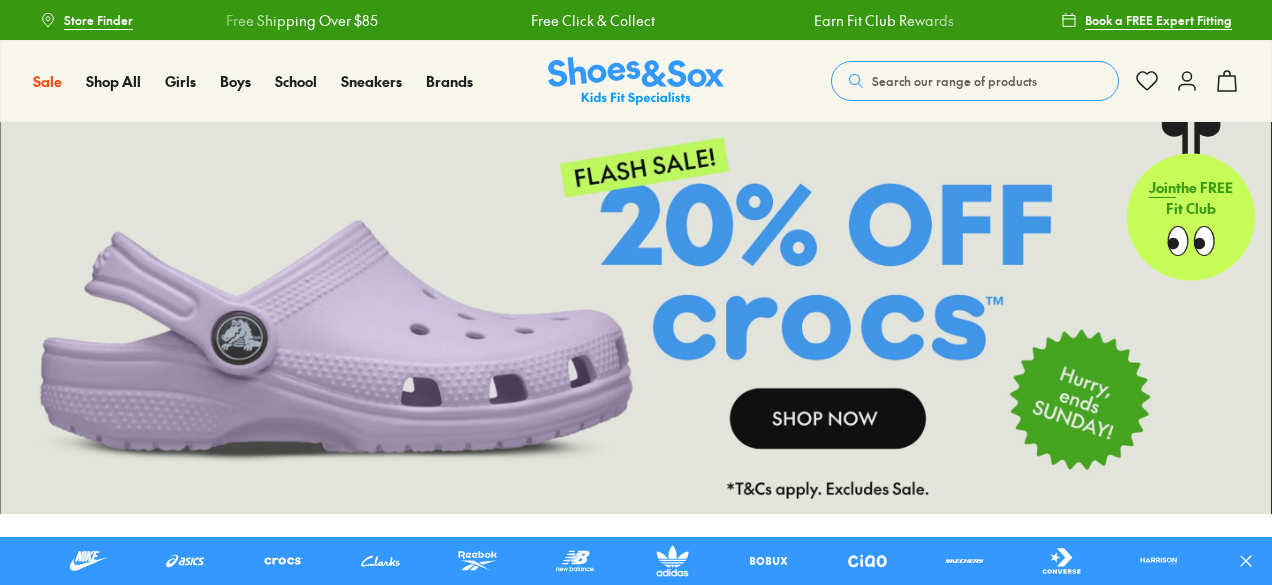 scroll, scrollTop: 0, scrollLeft: 0, axis: both 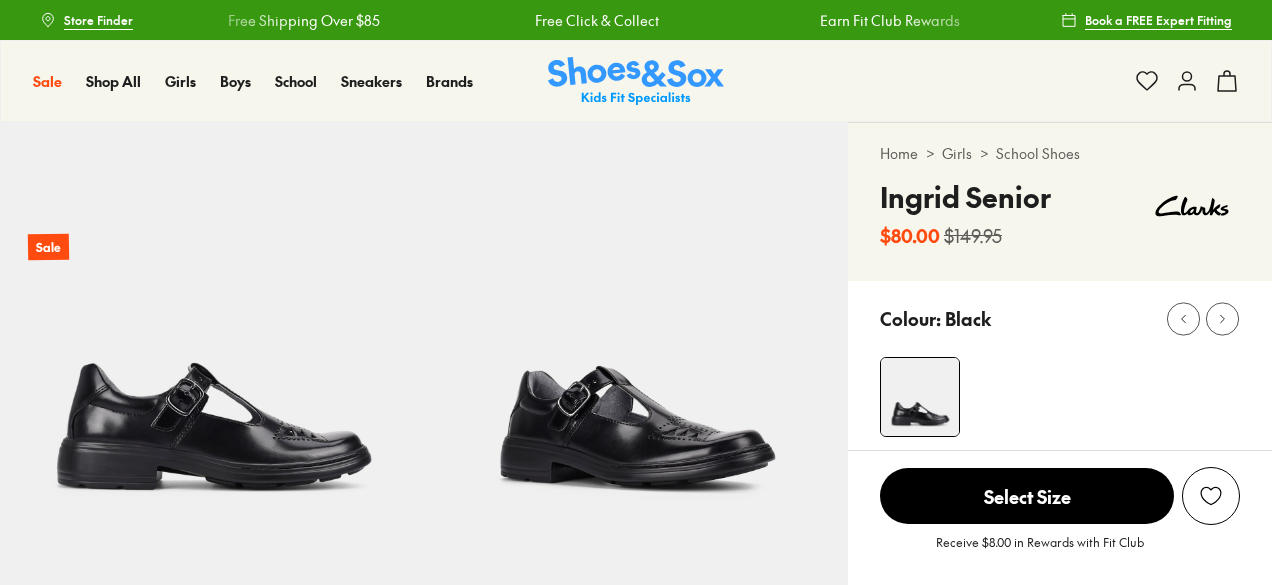 select on "*" 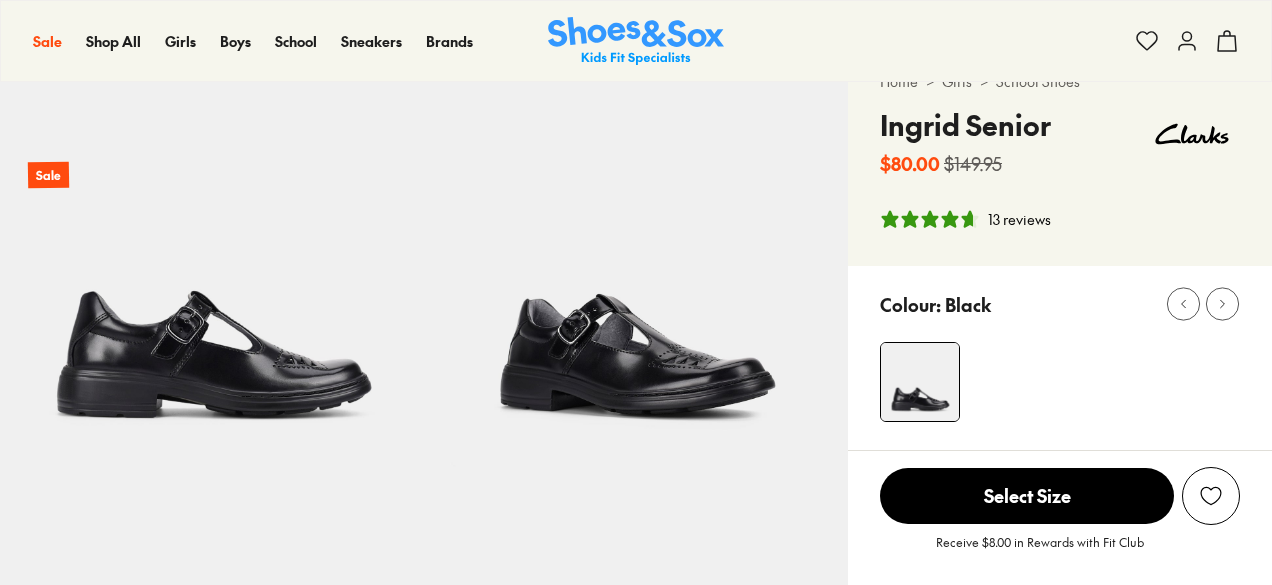 scroll, scrollTop: 28, scrollLeft: 0, axis: vertical 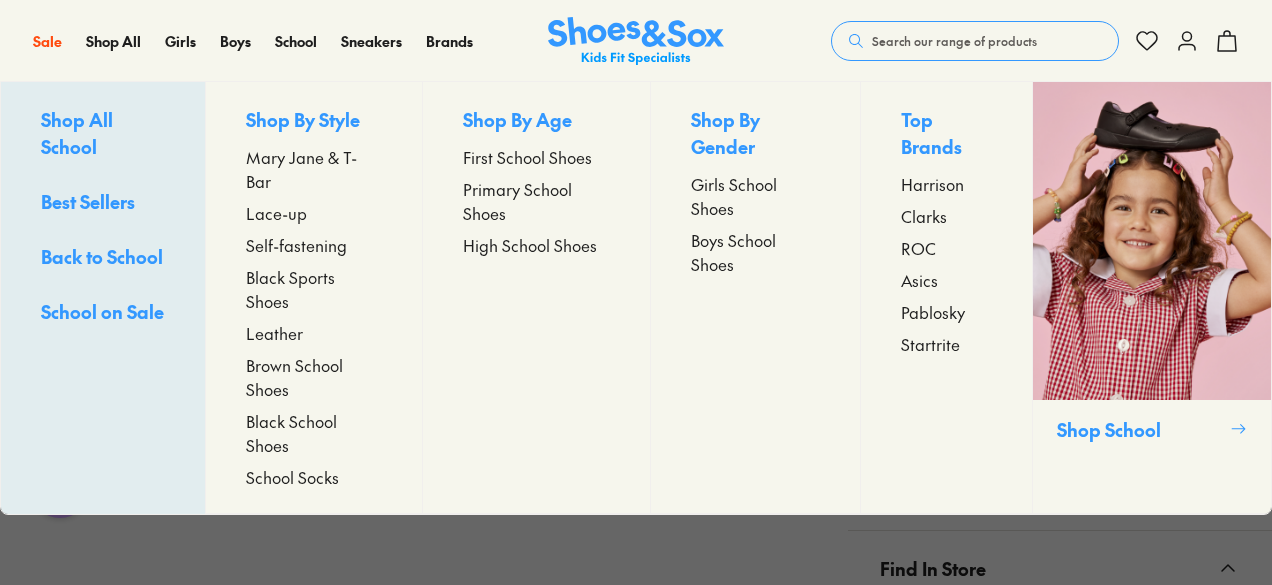 click on "Mary Jane & T-Bar" at bounding box center [314, 169] 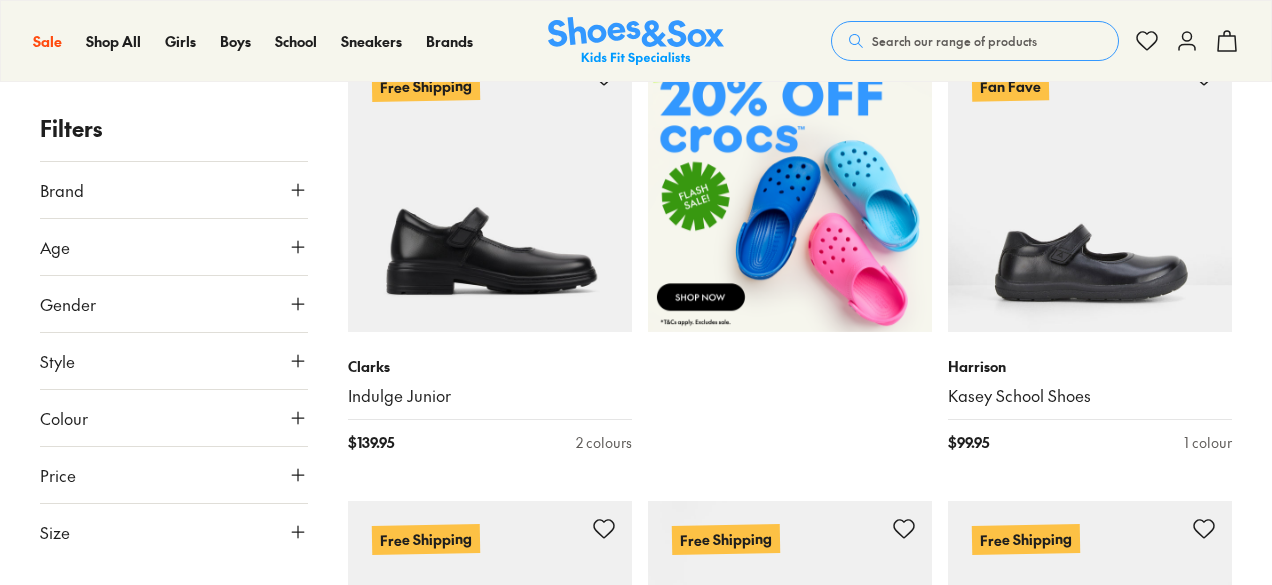 scroll, scrollTop: 642, scrollLeft: 0, axis: vertical 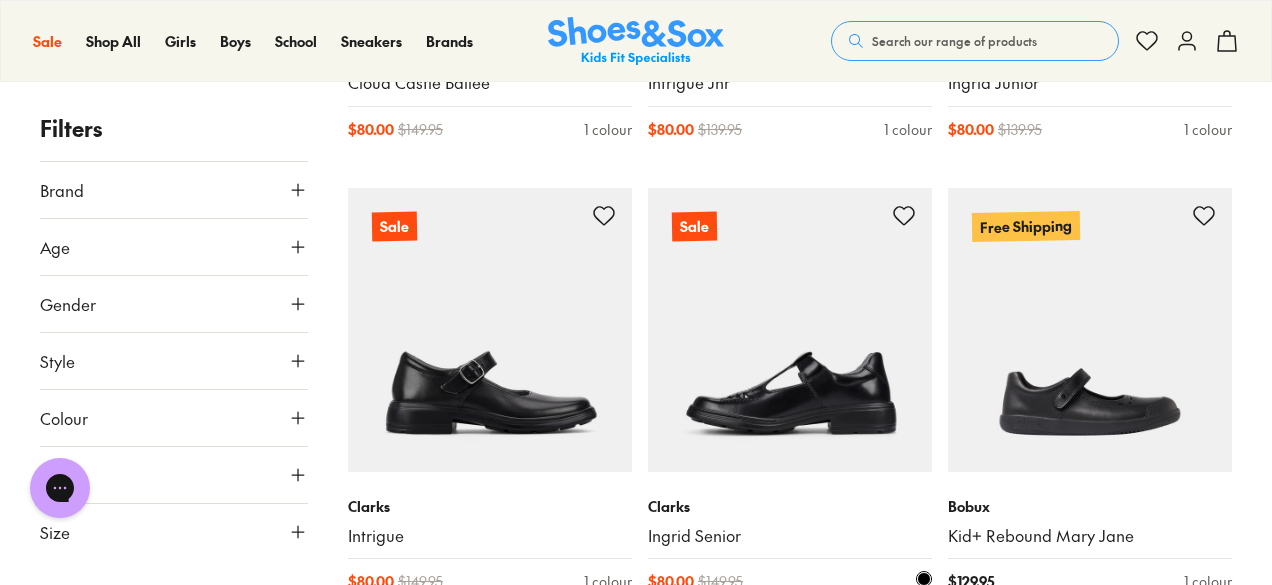 click at bounding box center [790, 330] 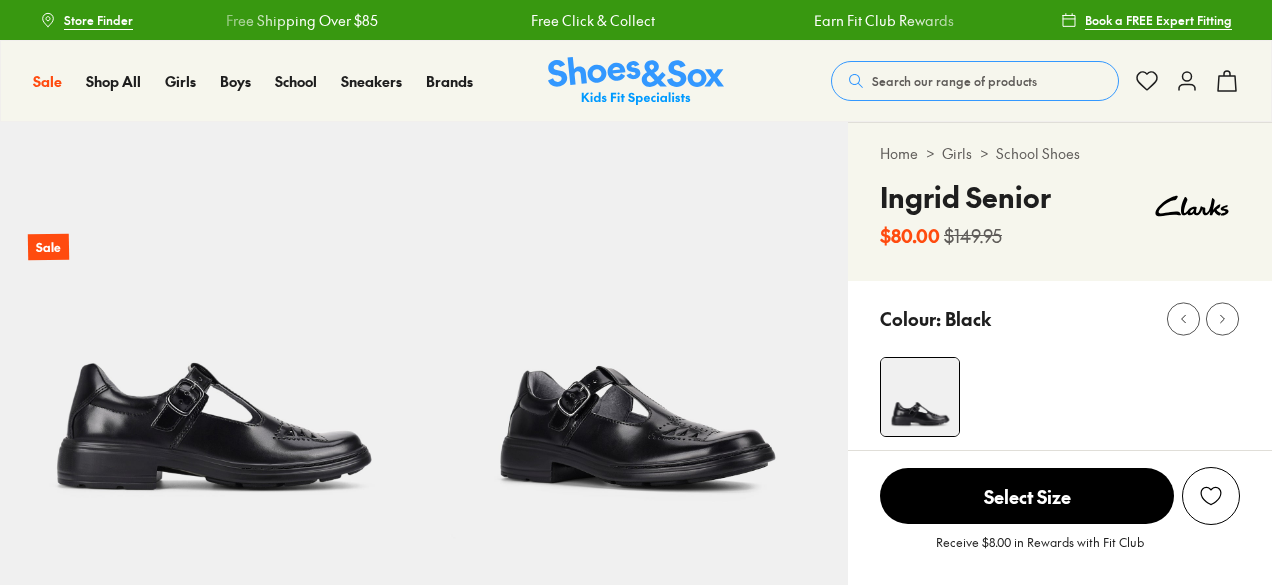 scroll, scrollTop: 0, scrollLeft: 0, axis: both 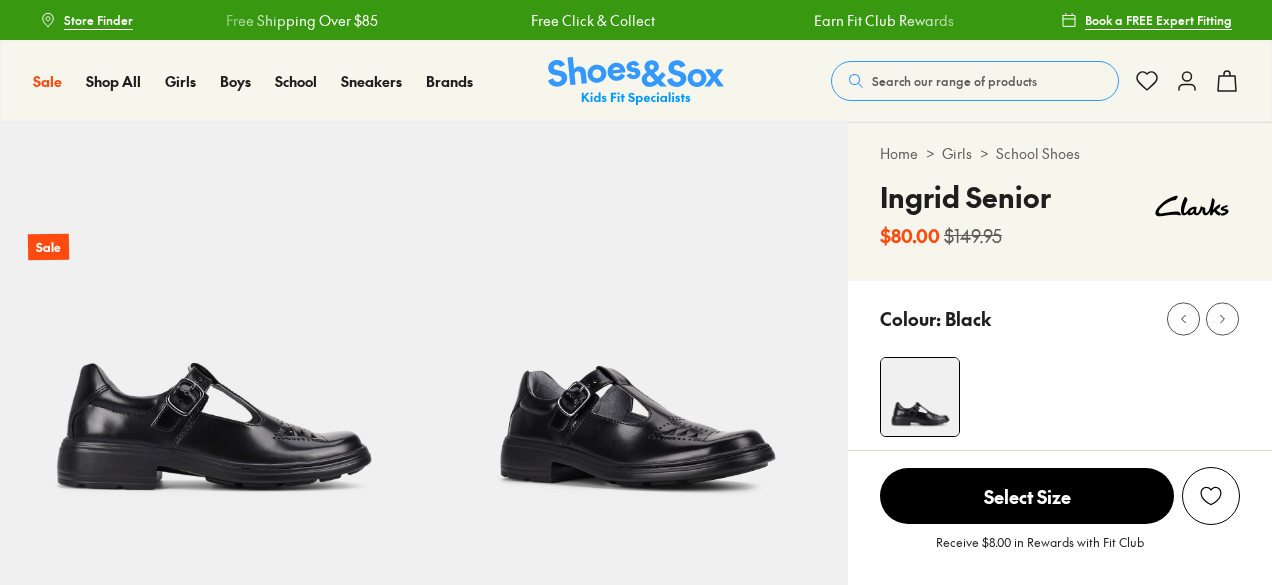 select on "*" 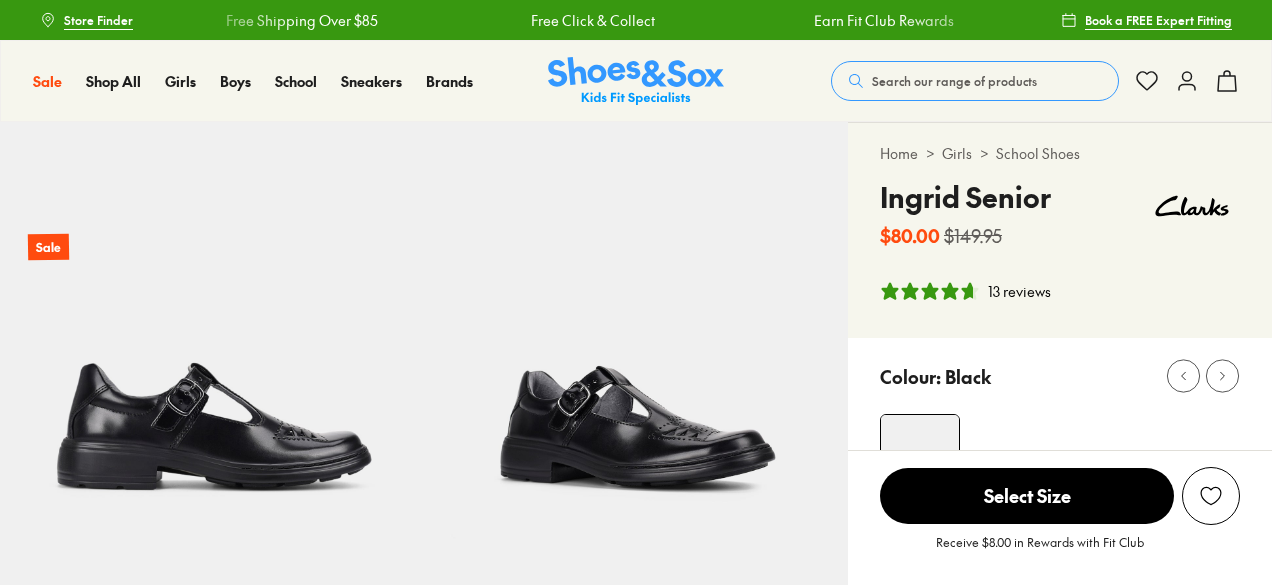 scroll, scrollTop: 0, scrollLeft: 0, axis: both 